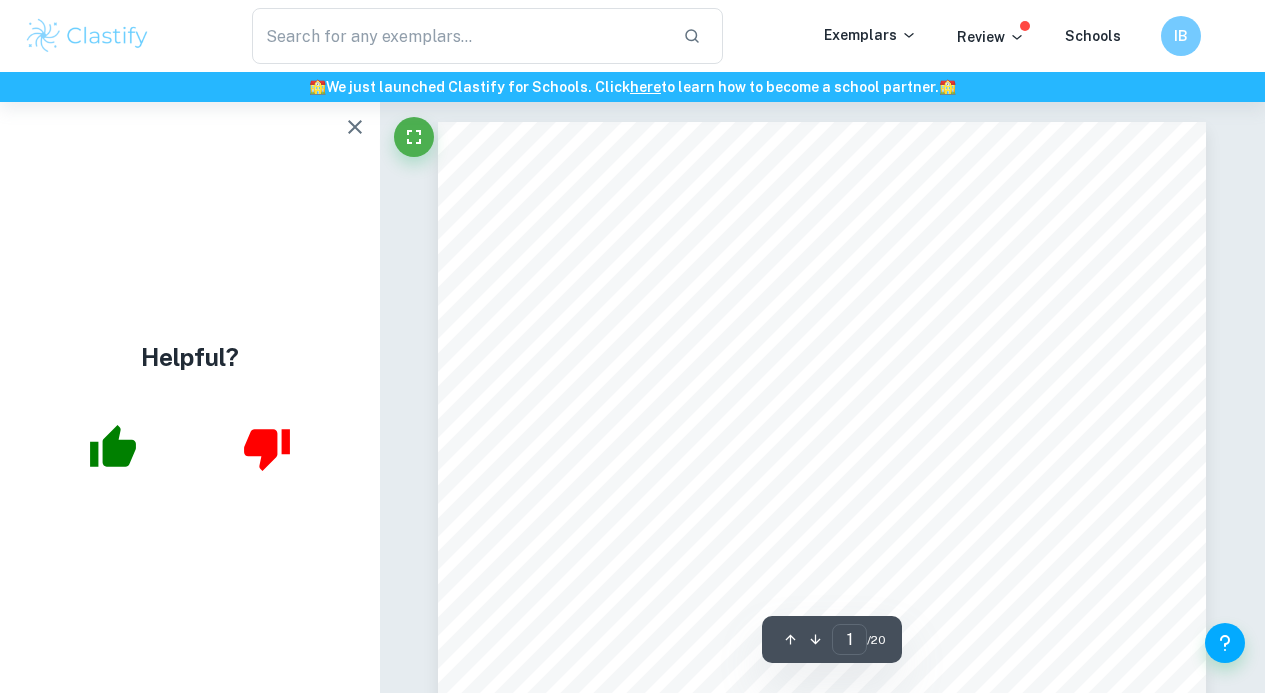 scroll, scrollTop: 0, scrollLeft: 0, axis: both 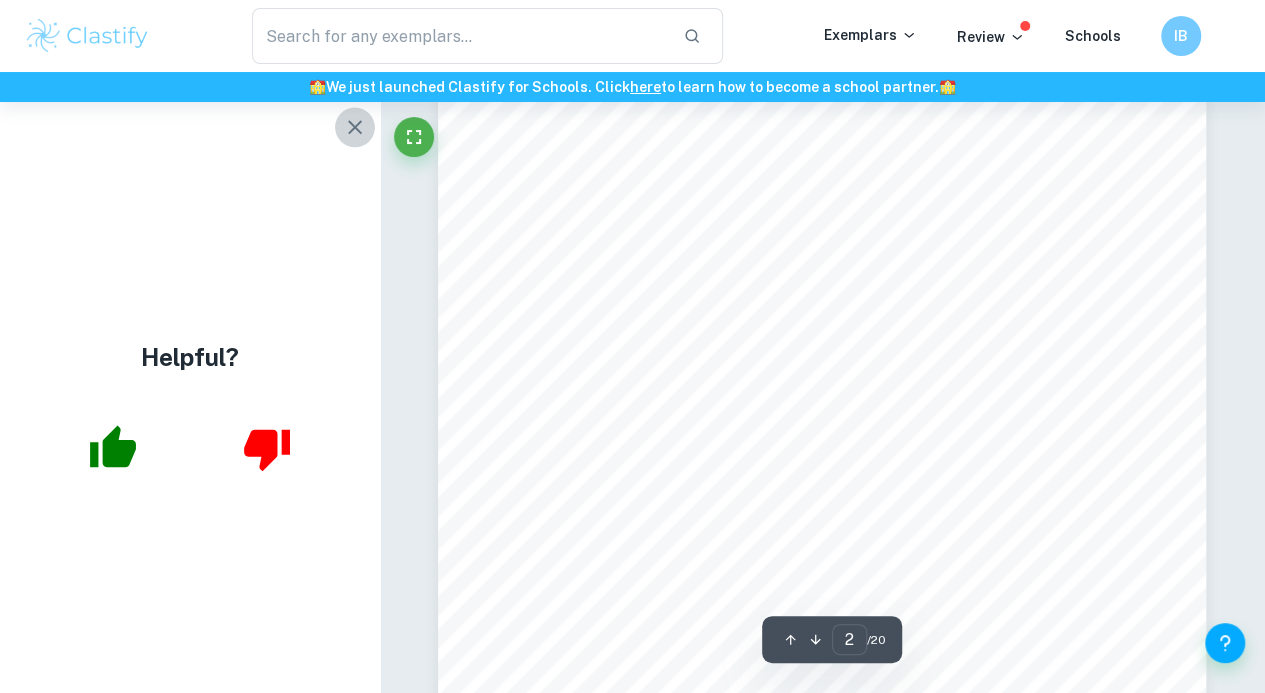 click 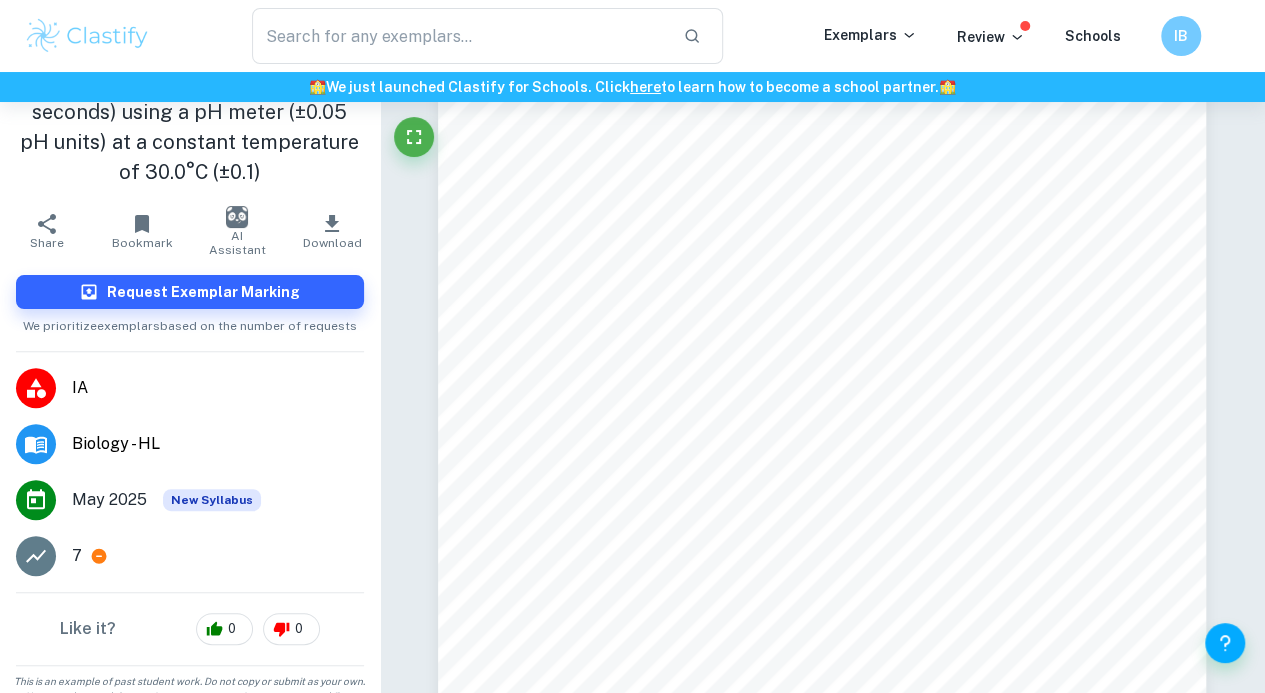 scroll, scrollTop: 263, scrollLeft: 0, axis: vertical 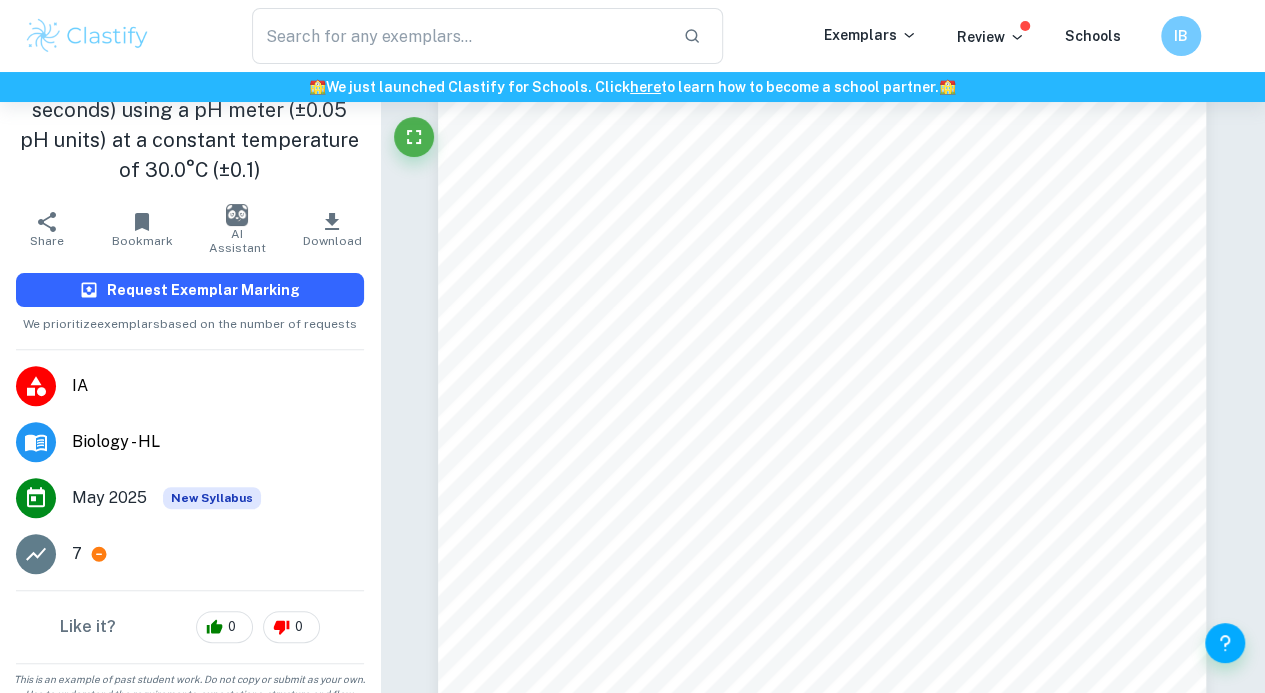 click on "Request Exemplar Marking" at bounding box center [203, 290] 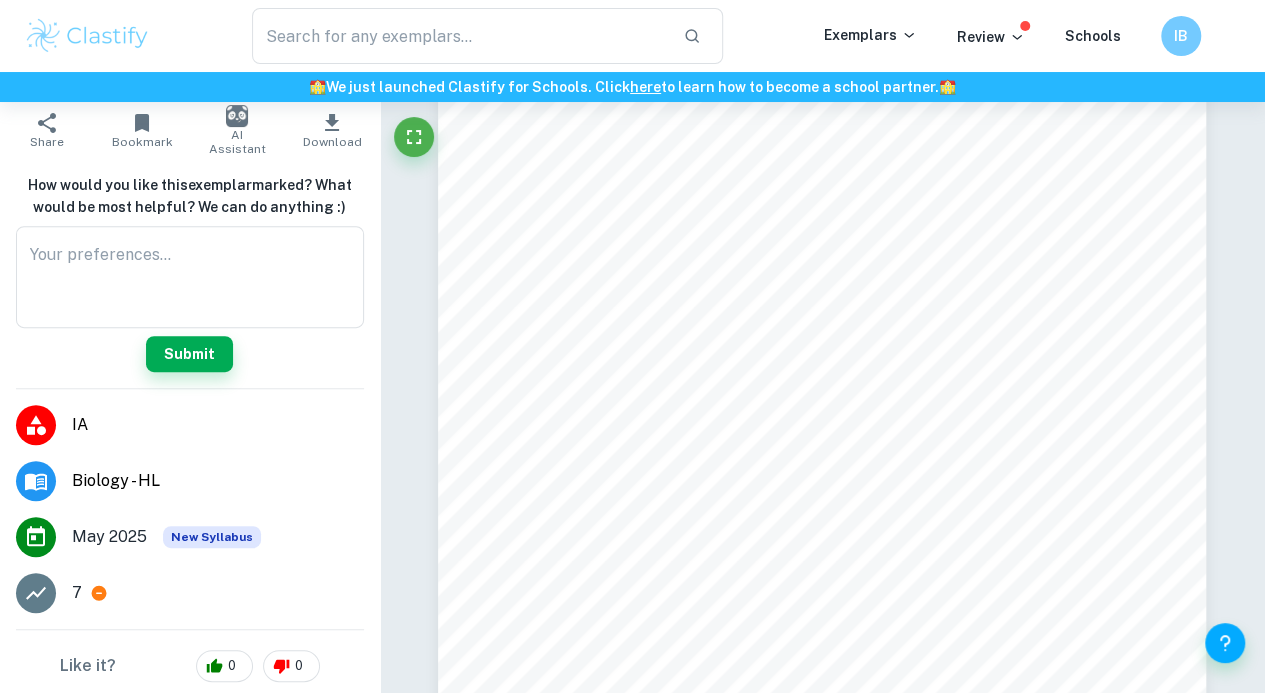 scroll, scrollTop: 416, scrollLeft: 0, axis: vertical 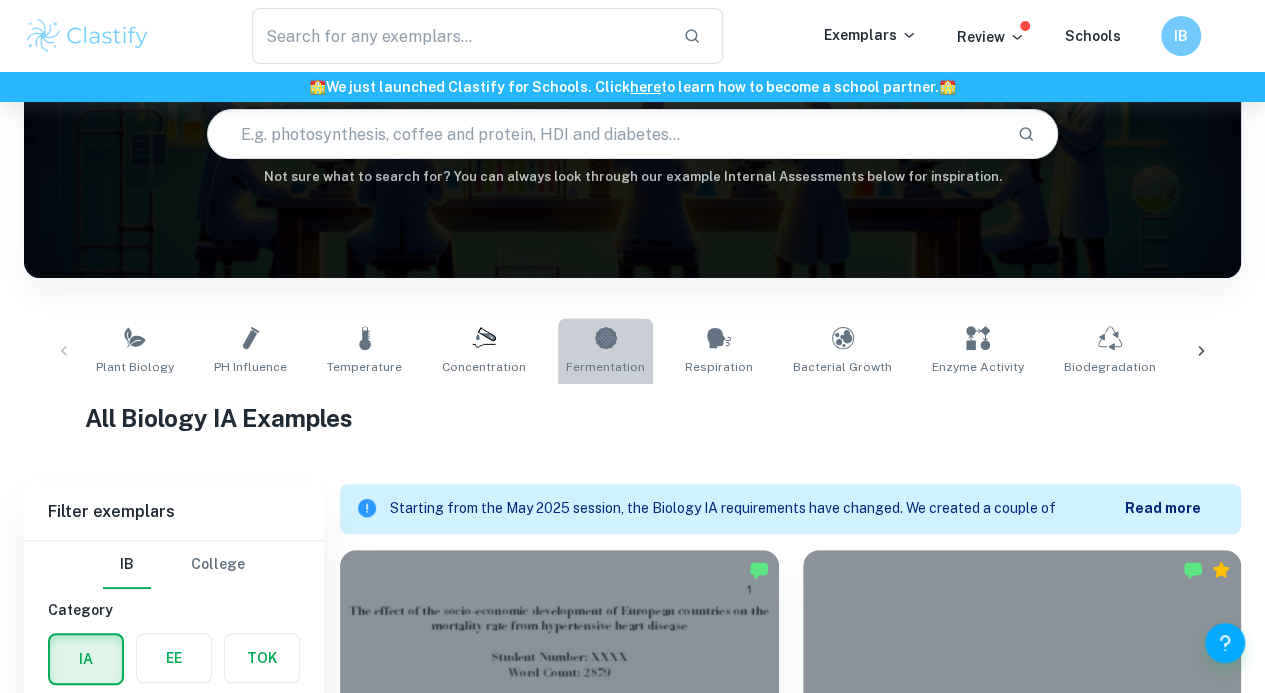 click on "Fermentation" at bounding box center [605, 351] 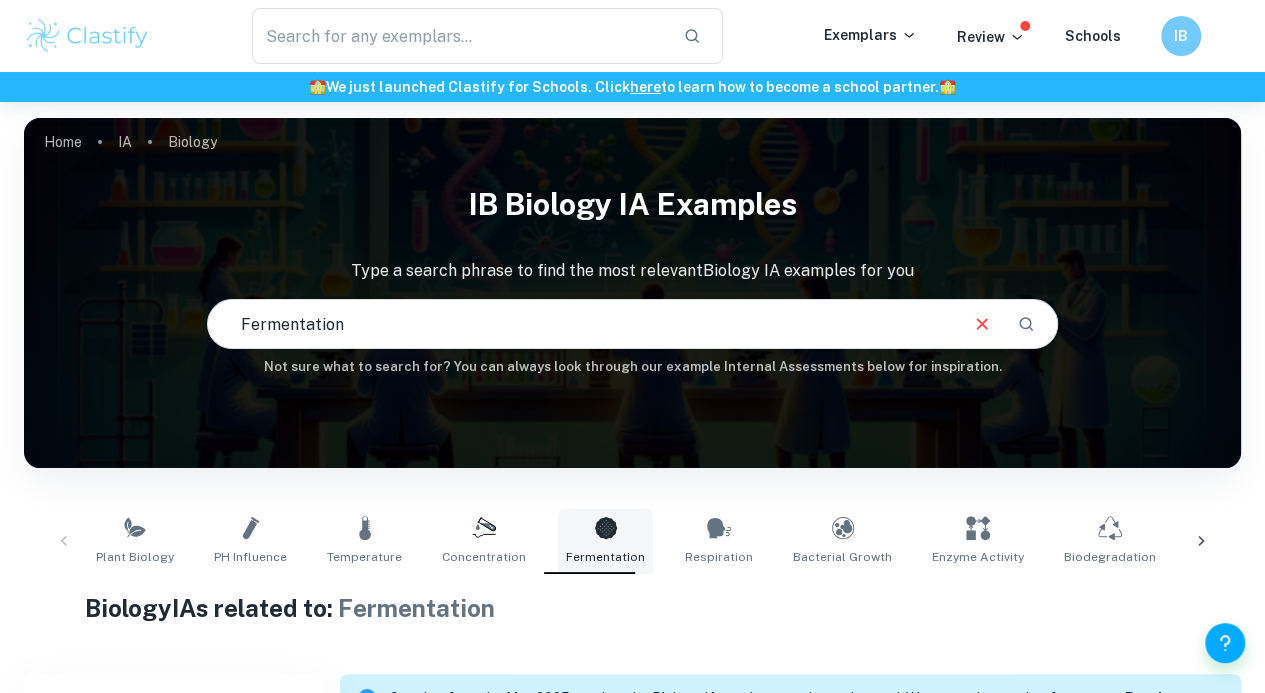 scroll, scrollTop: 484, scrollLeft: 0, axis: vertical 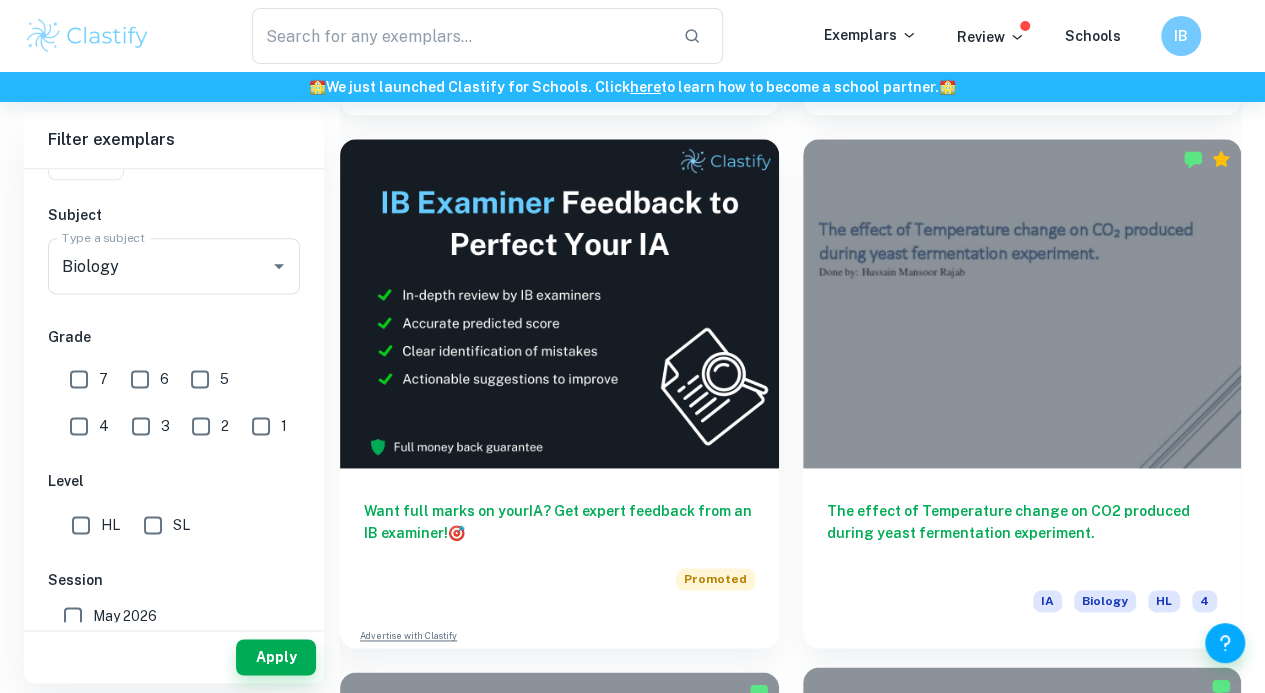 click on "The impact of changing sugar solutions on the rate of anaerobic respiration in yeast cells IA Biology HL 7" at bounding box center (1022, 1086) 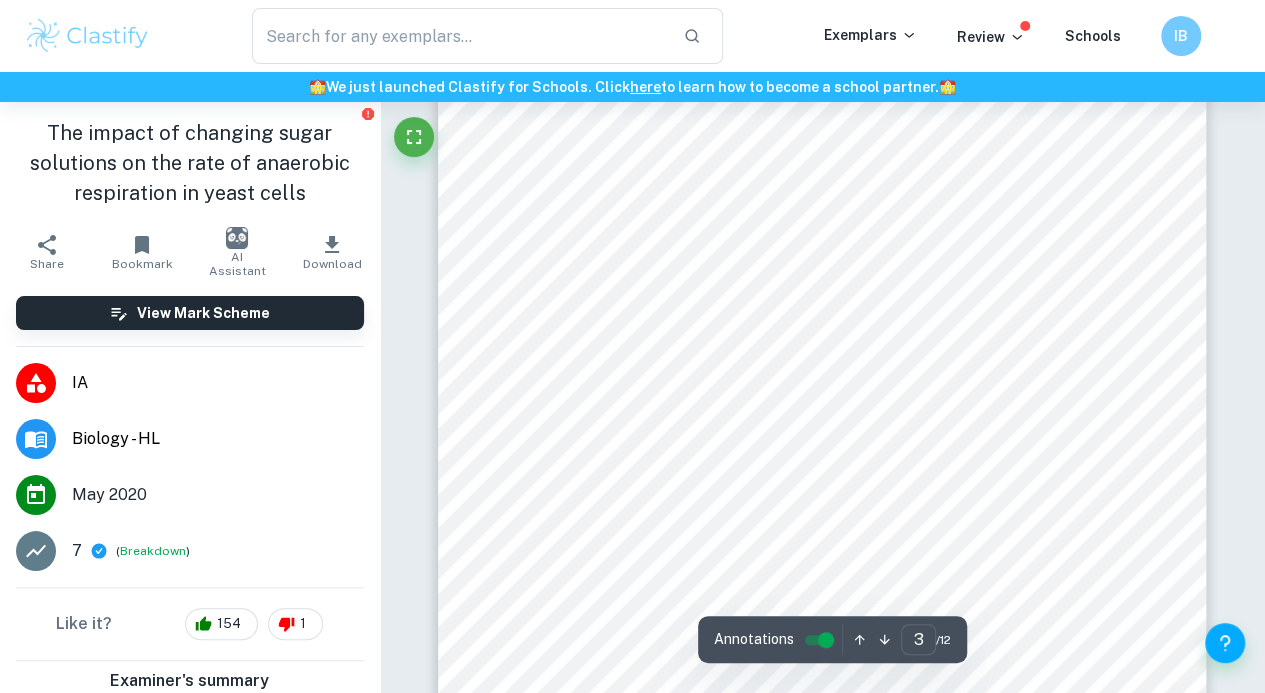 scroll, scrollTop: 2734, scrollLeft: 0, axis: vertical 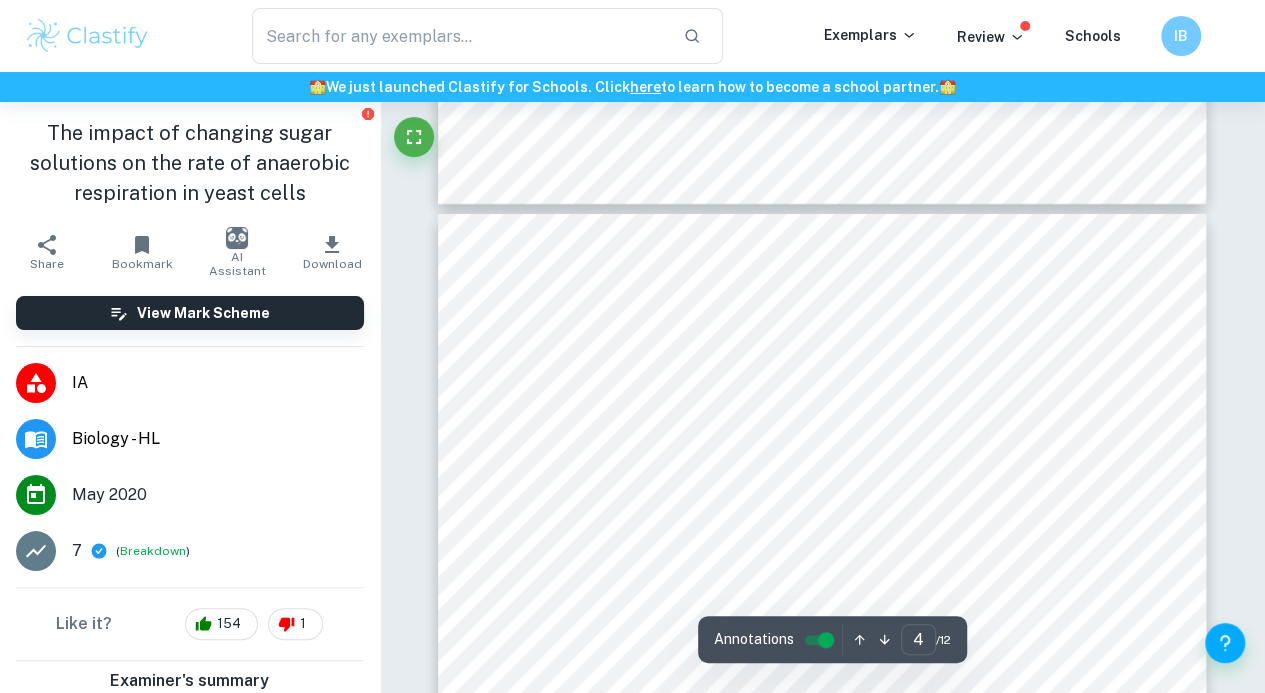 type on "3" 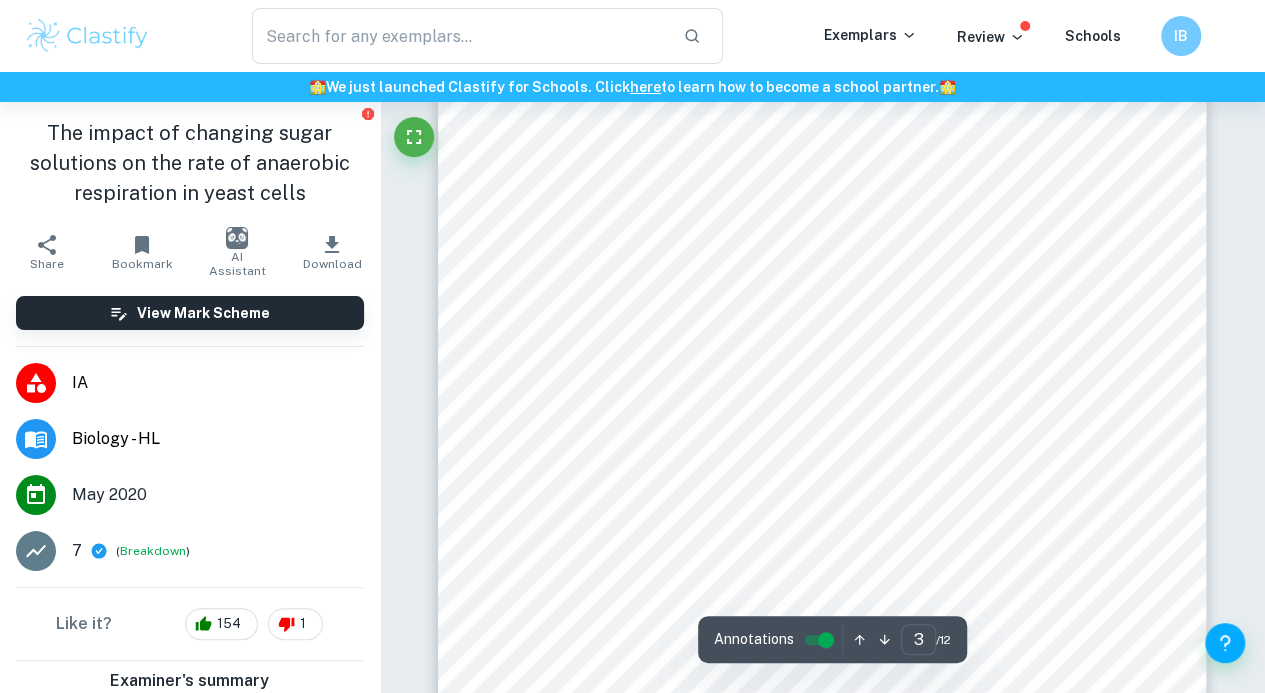 scroll, scrollTop: 2737, scrollLeft: 0, axis: vertical 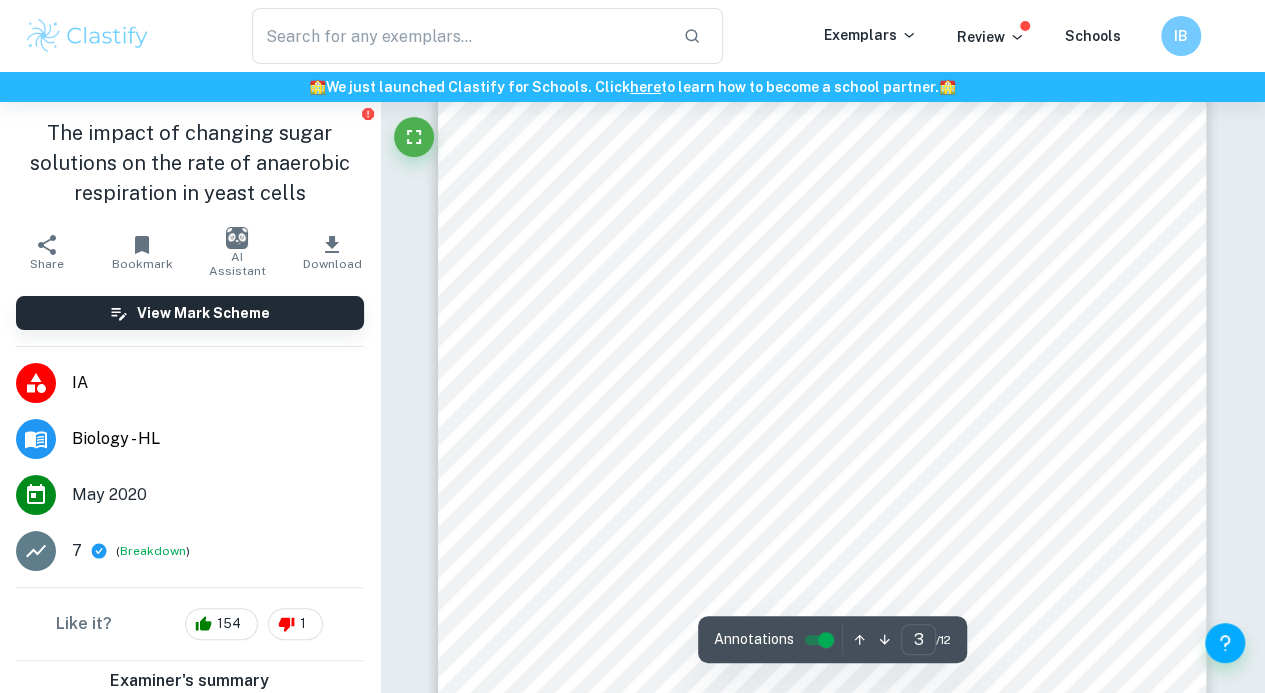 click on "and different fermentation rates. (Beer Advocate, n.d.) Many craft breweries will experiment with varying sugar" at bounding box center (817, 360) 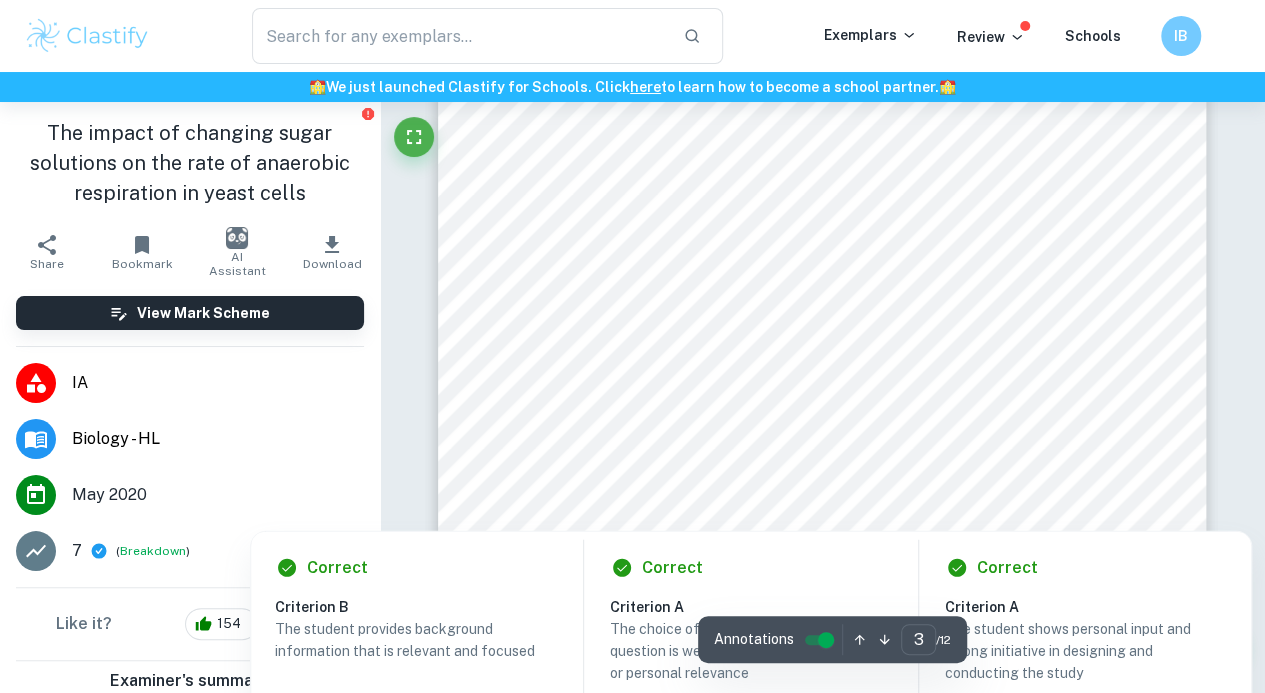 click at bounding box center [816, 361] 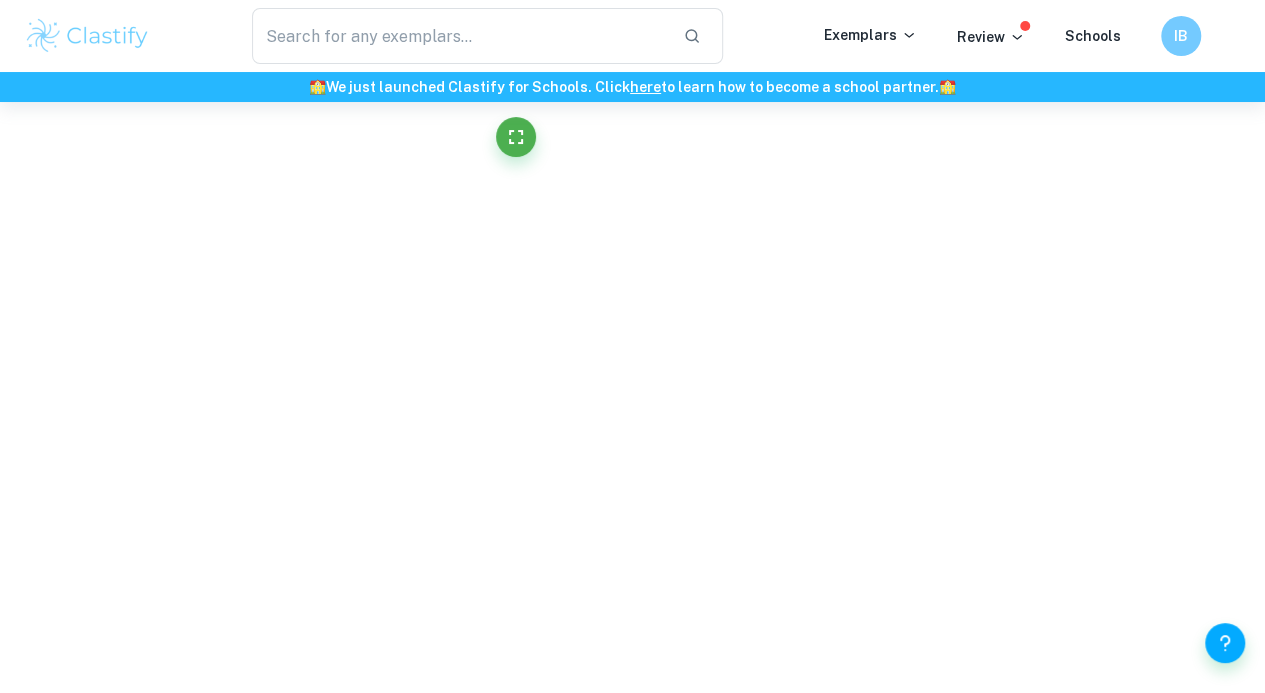 scroll, scrollTop: 2242, scrollLeft: 0, axis: vertical 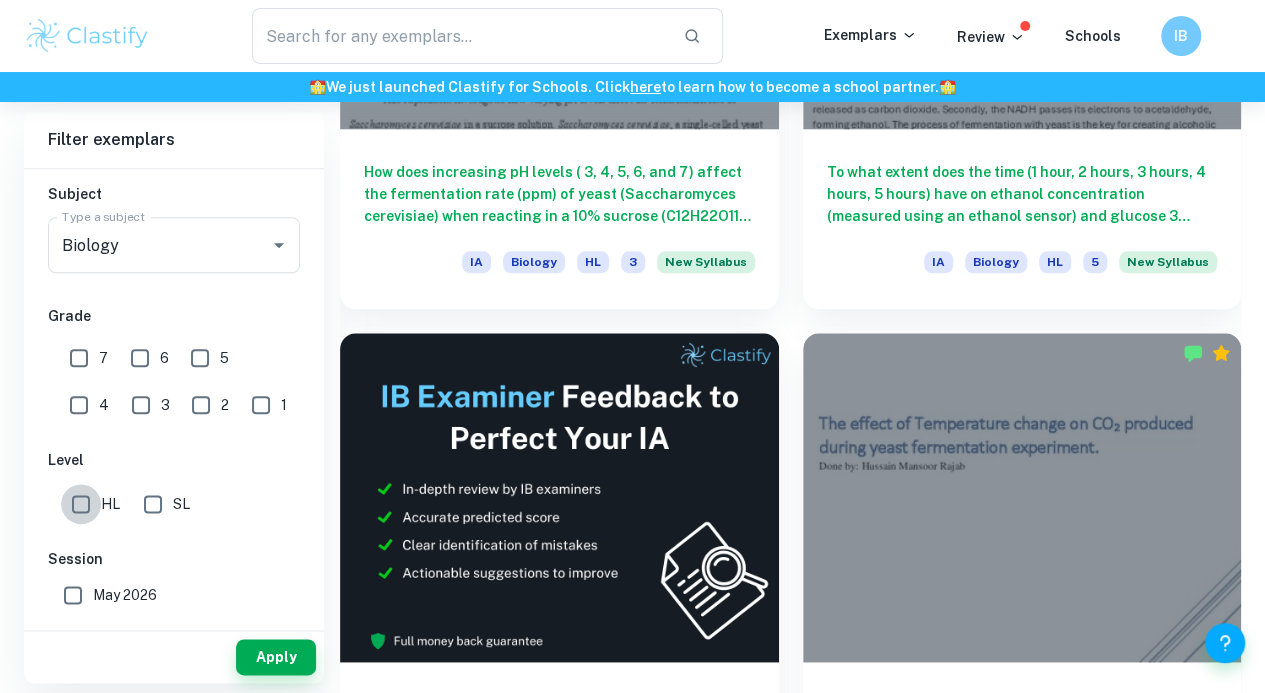 click on "HL" at bounding box center [81, 504] 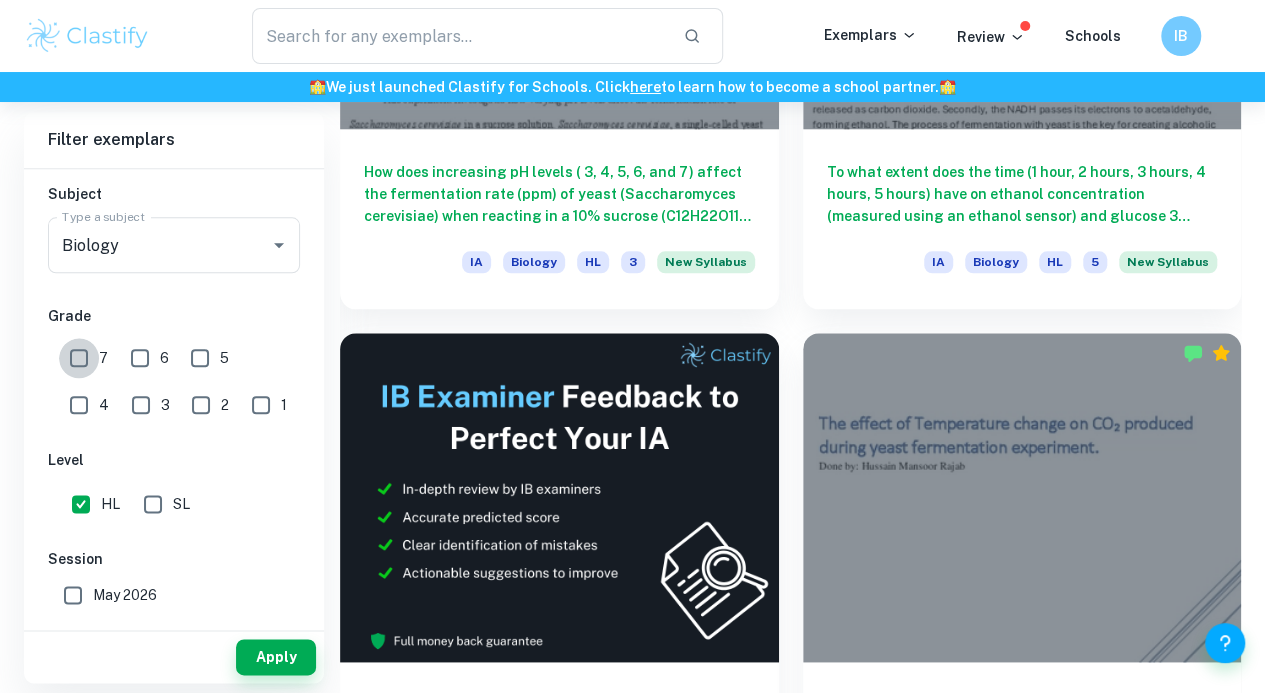 click on "7" at bounding box center (79, 358) 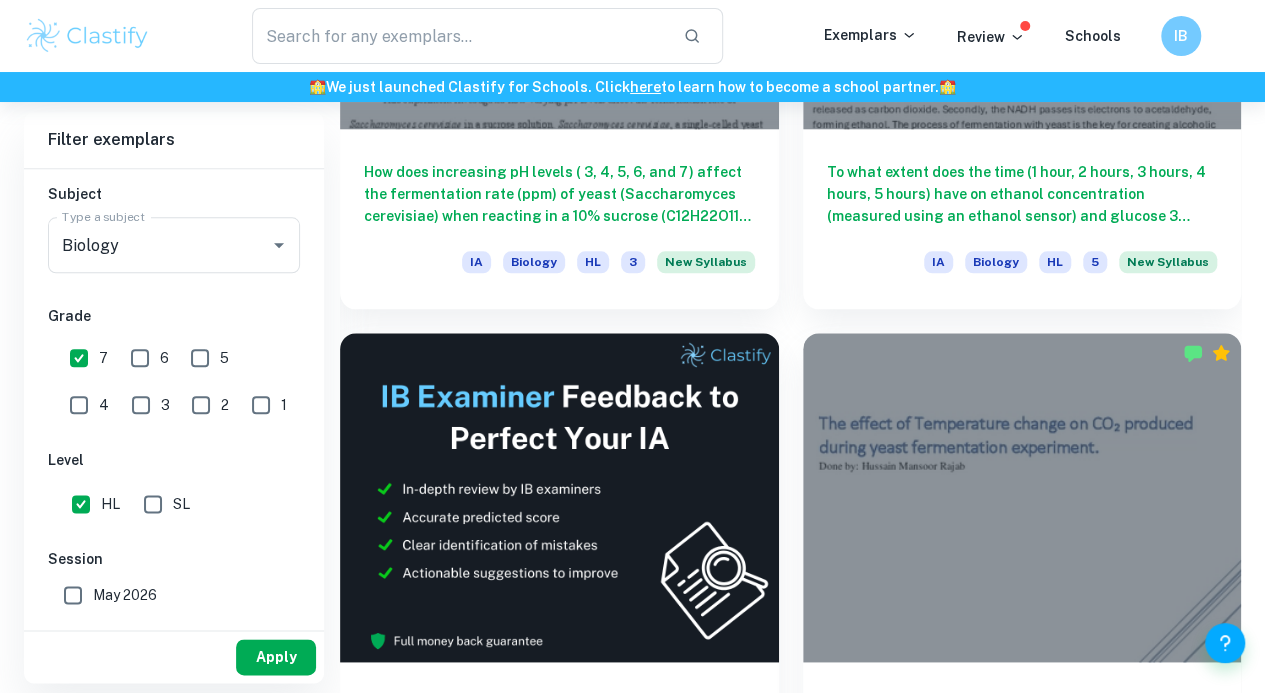 click on "Apply" at bounding box center [276, 657] 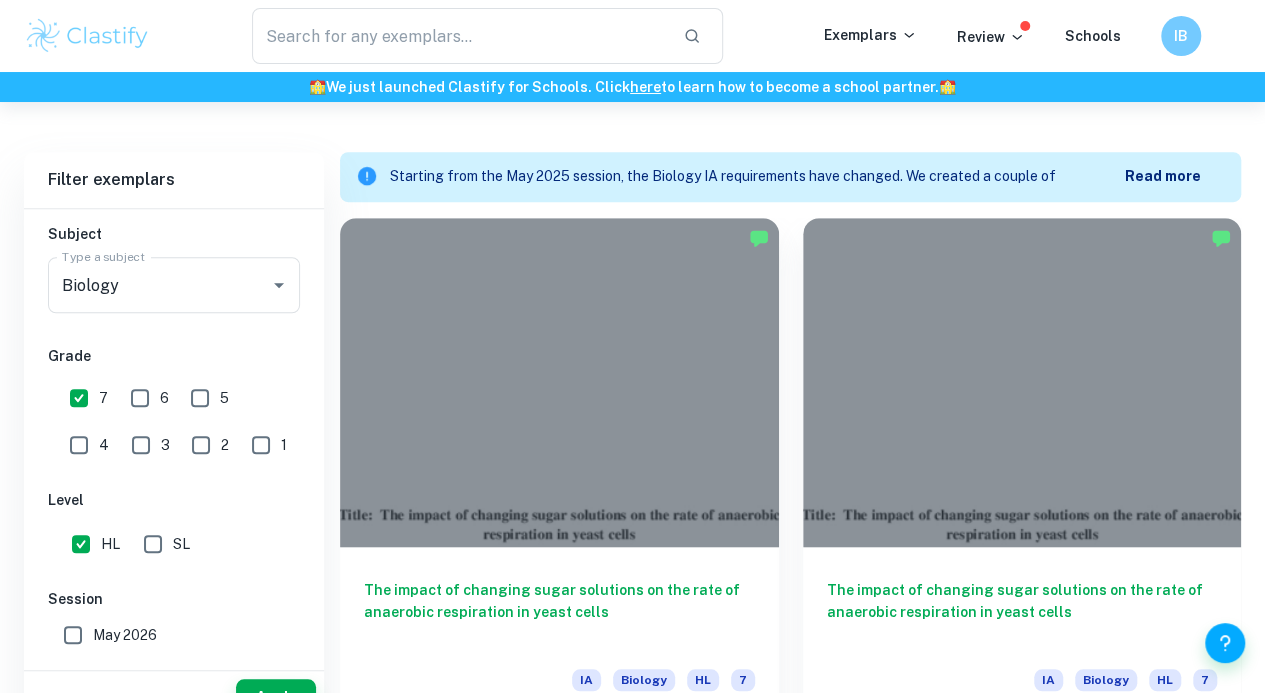 scroll, scrollTop: 940, scrollLeft: 0, axis: vertical 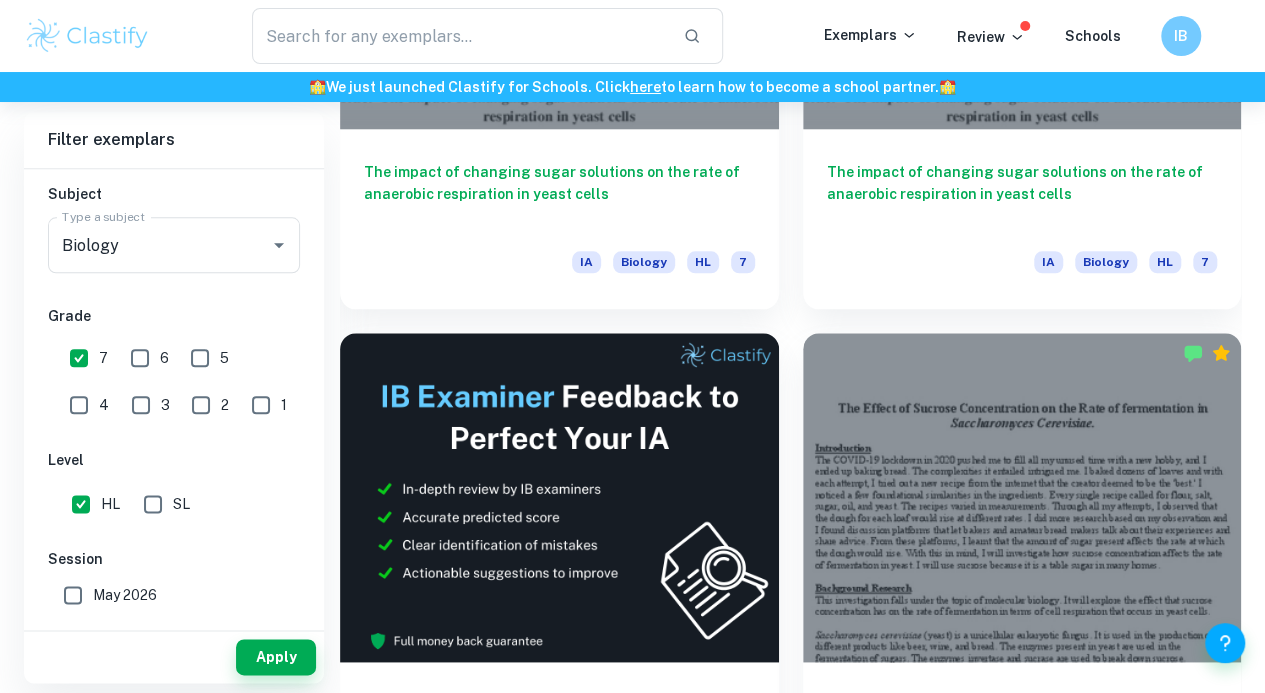 click at bounding box center [559, 1025] 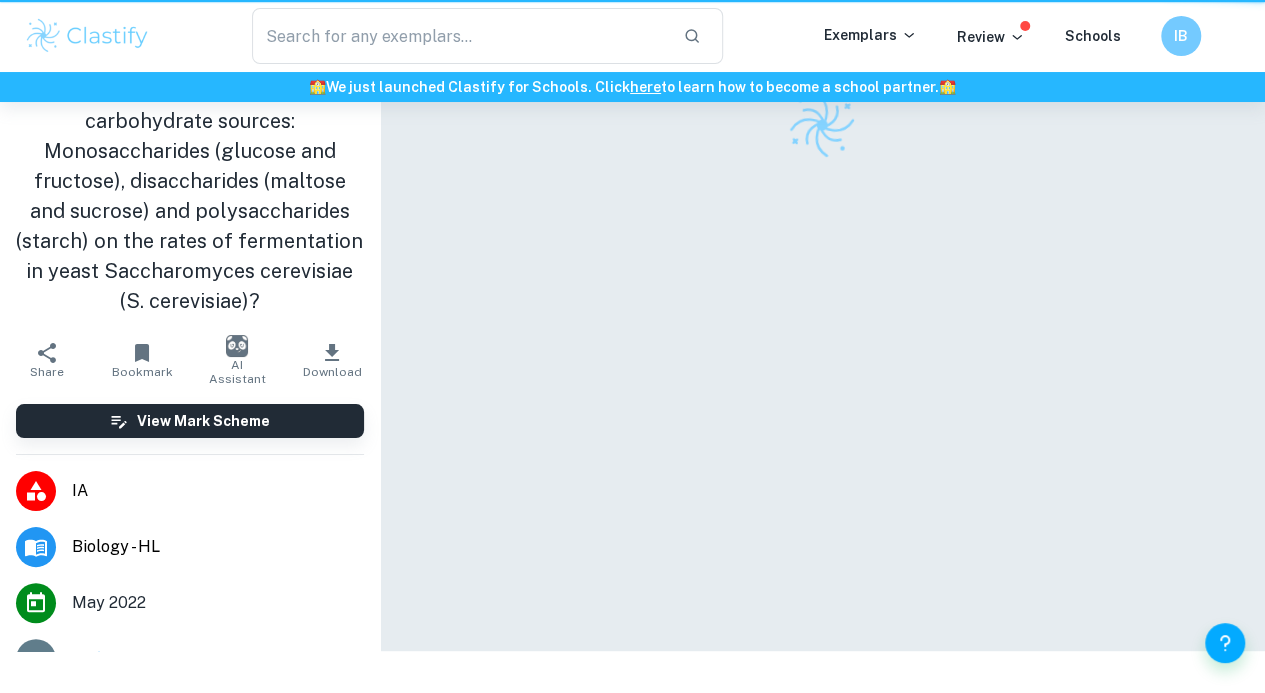 scroll, scrollTop: 0, scrollLeft: 0, axis: both 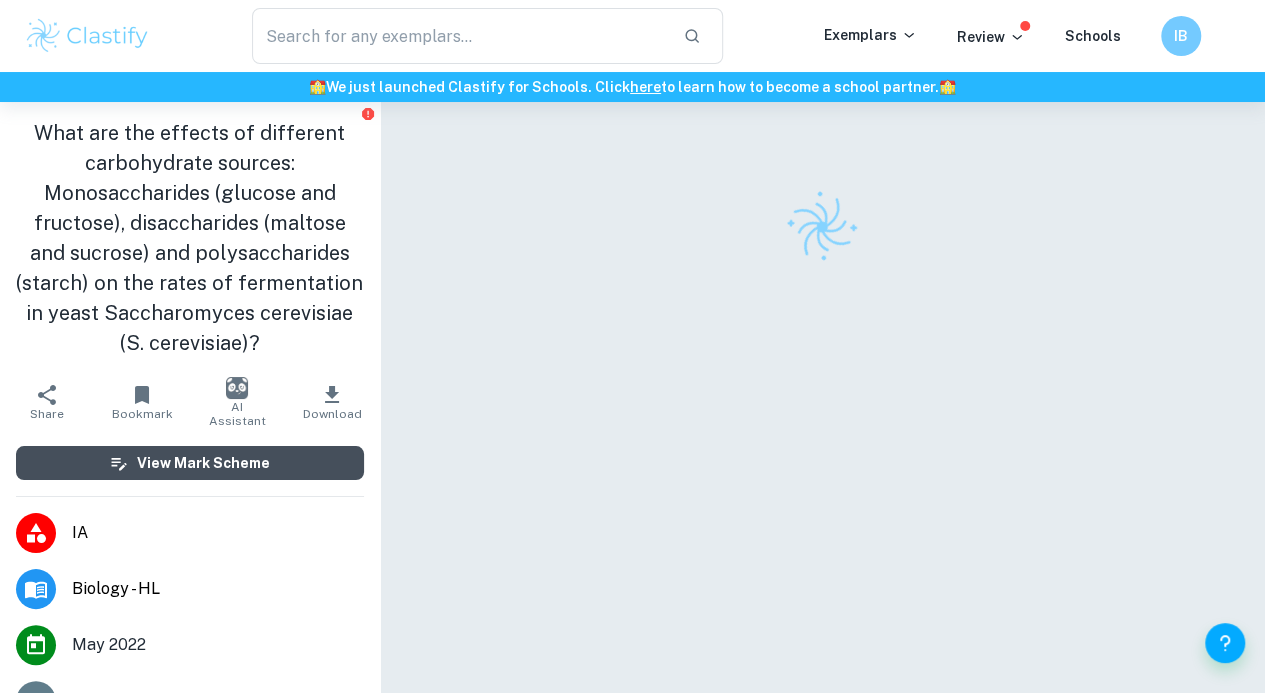 click on "View Mark Scheme" at bounding box center (190, 463) 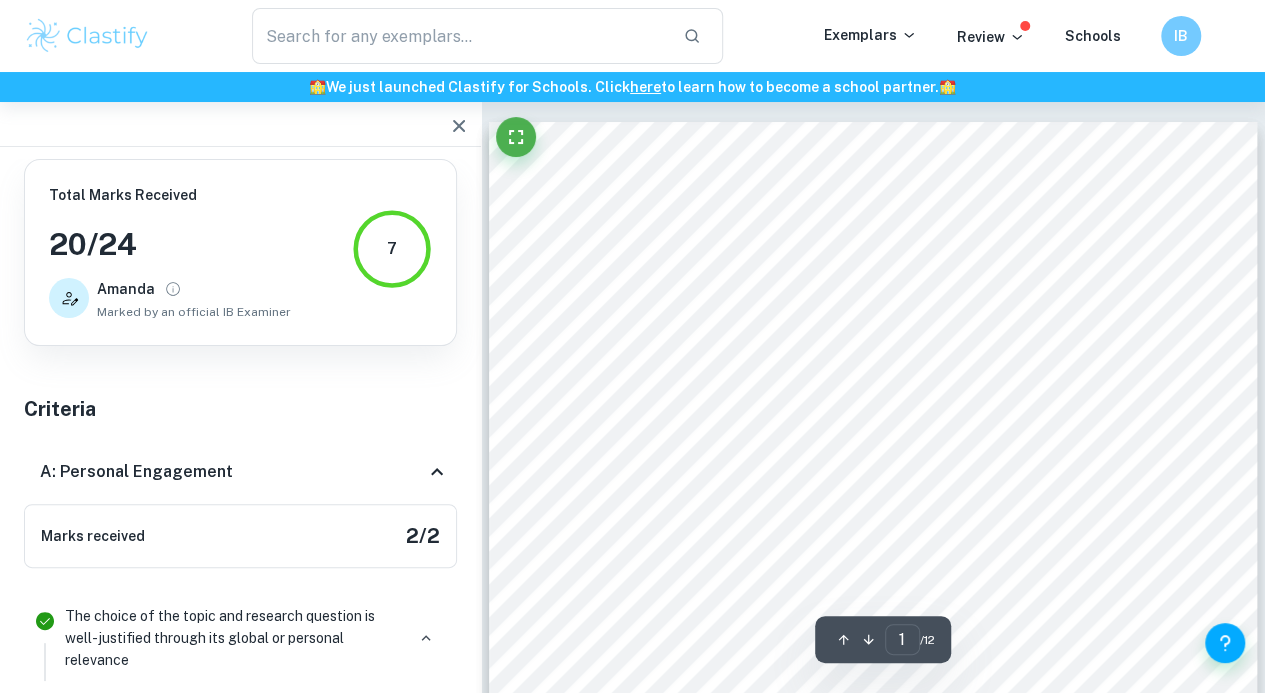scroll, scrollTop: 242, scrollLeft: 0, axis: vertical 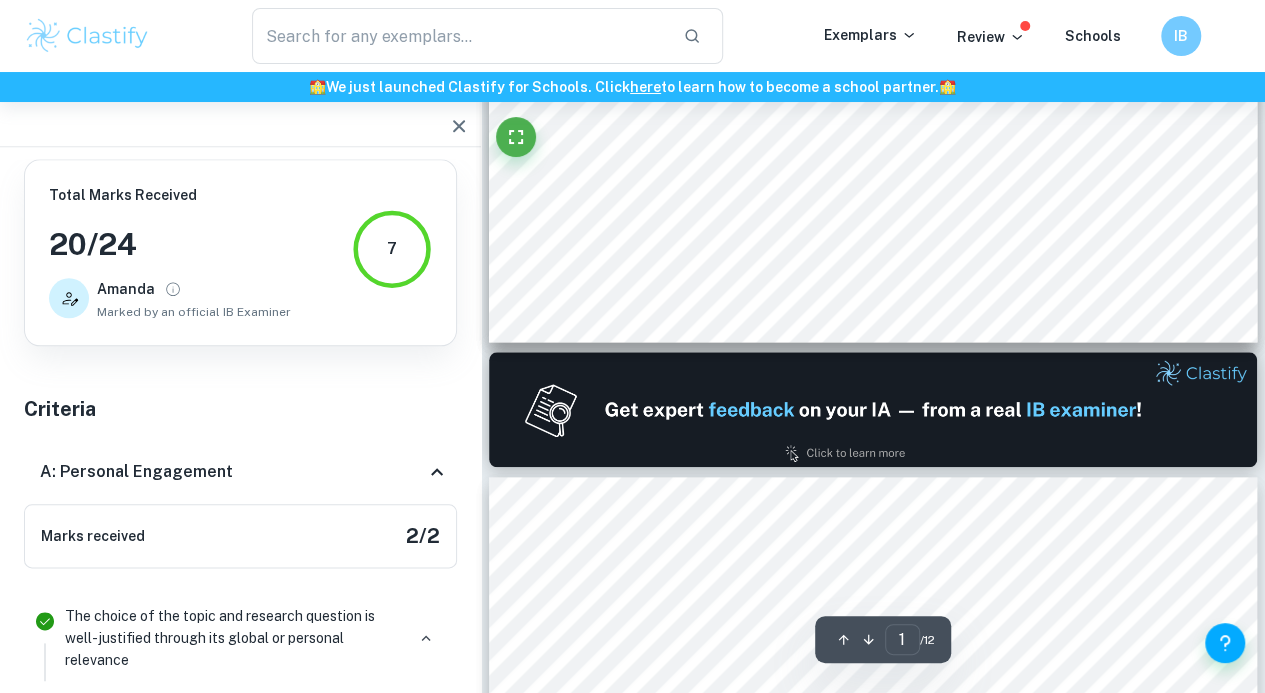 type on "2" 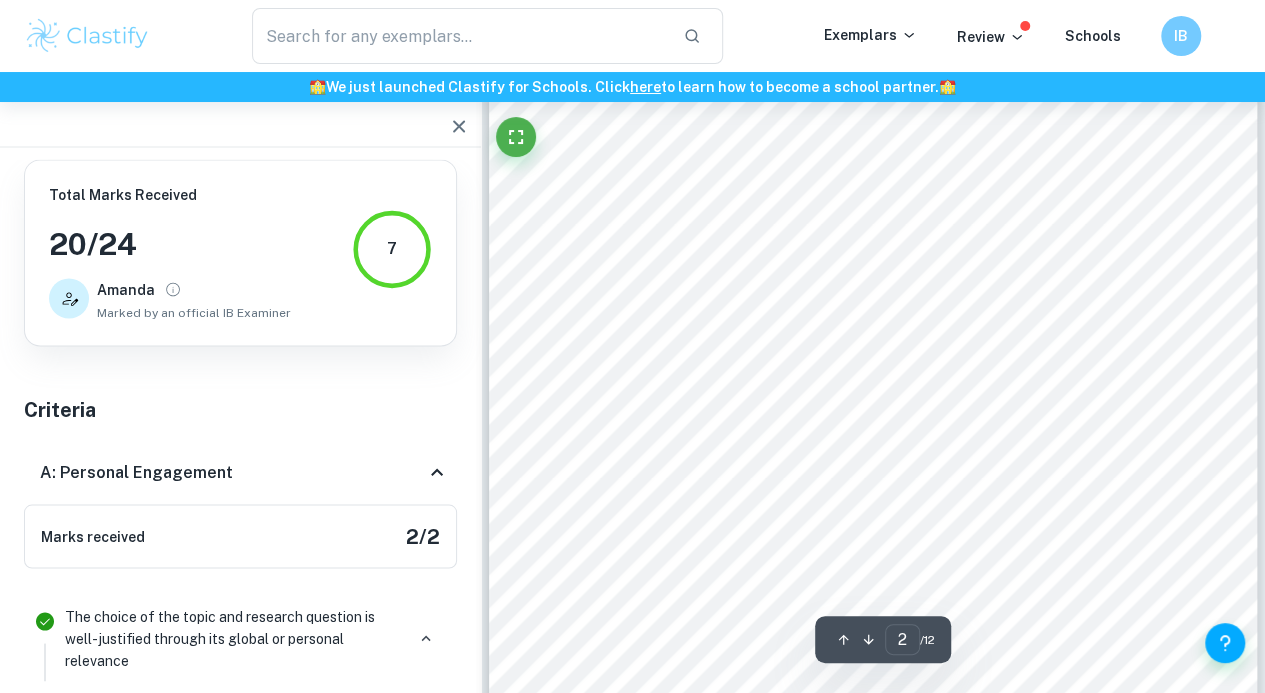 scroll, scrollTop: 1589, scrollLeft: 0, axis: vertical 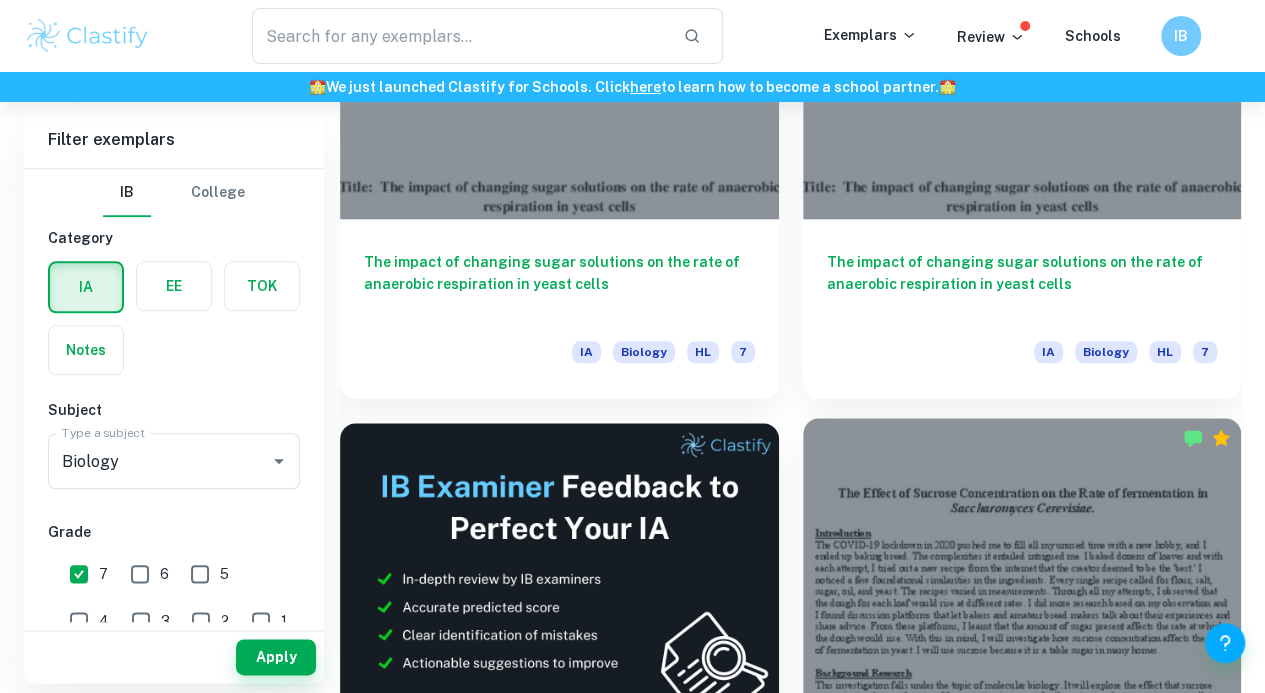 click at bounding box center [1022, 582] 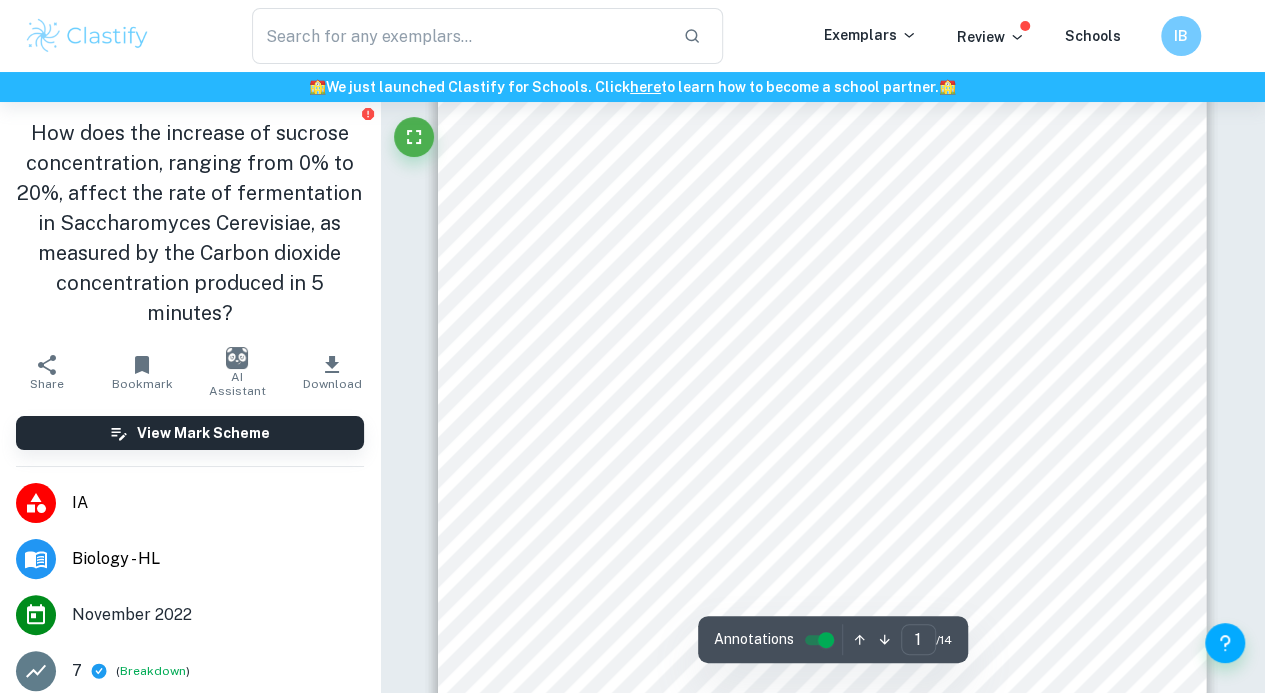 scroll, scrollTop: 477, scrollLeft: 0, axis: vertical 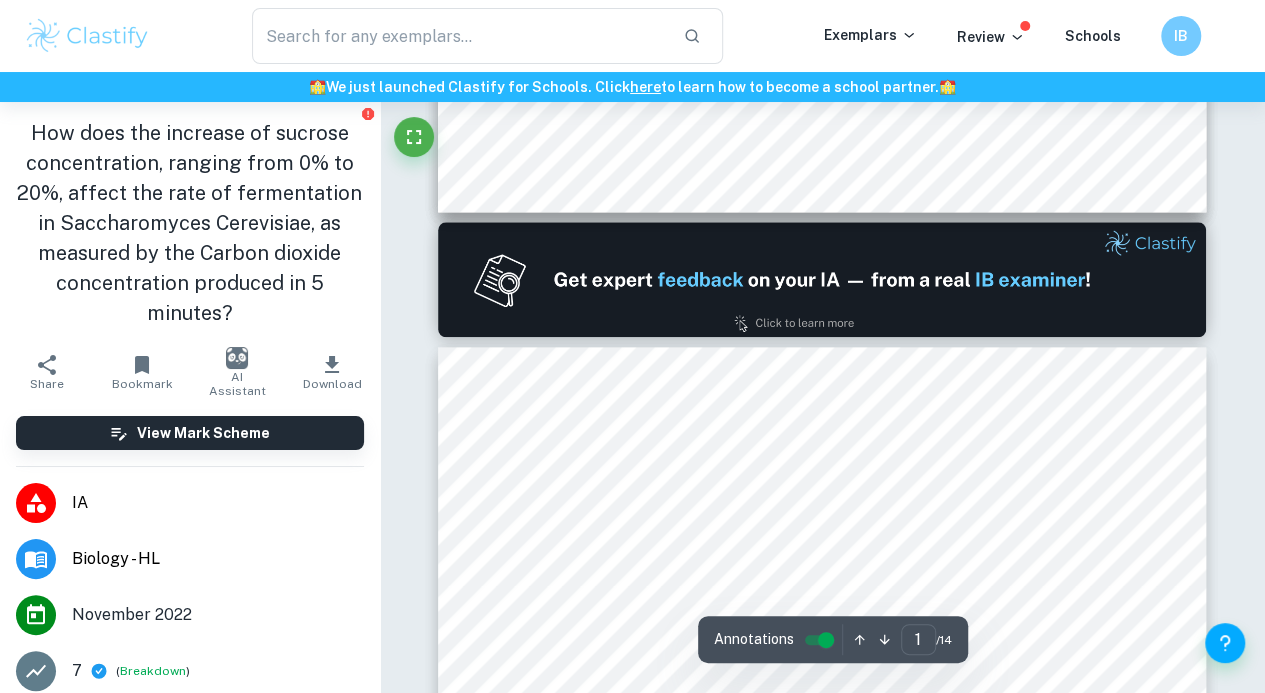 type on "2" 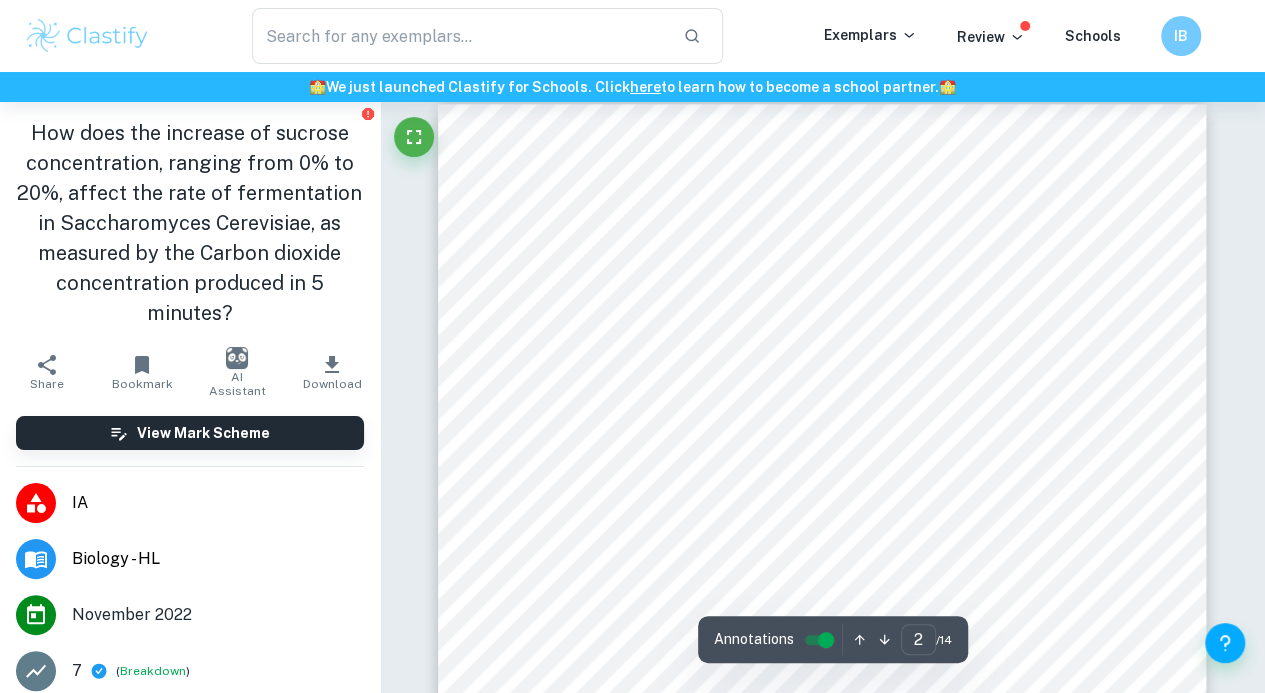 scroll, scrollTop: 1250, scrollLeft: 0, axis: vertical 